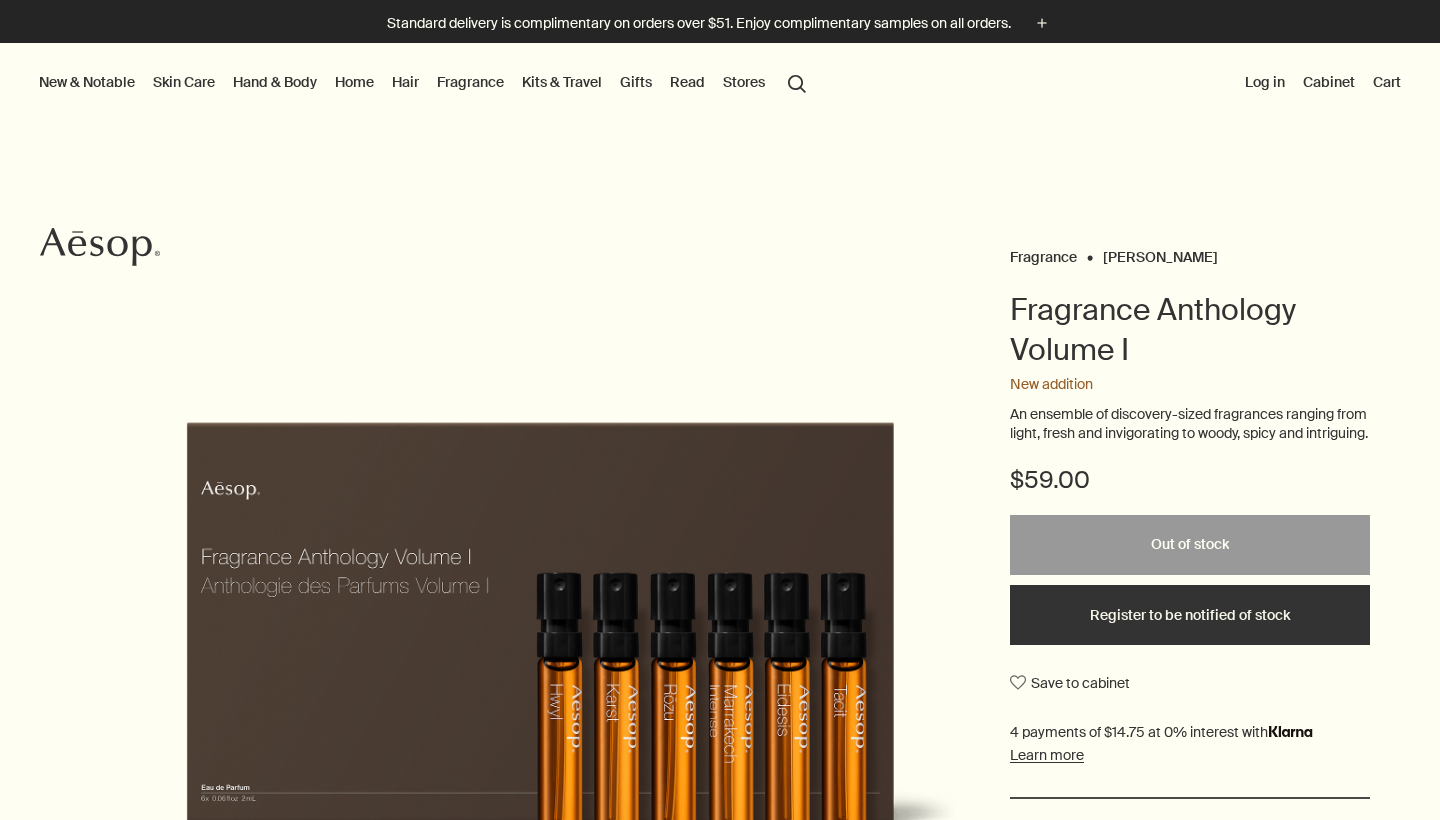 scroll, scrollTop: 0, scrollLeft: 0, axis: both 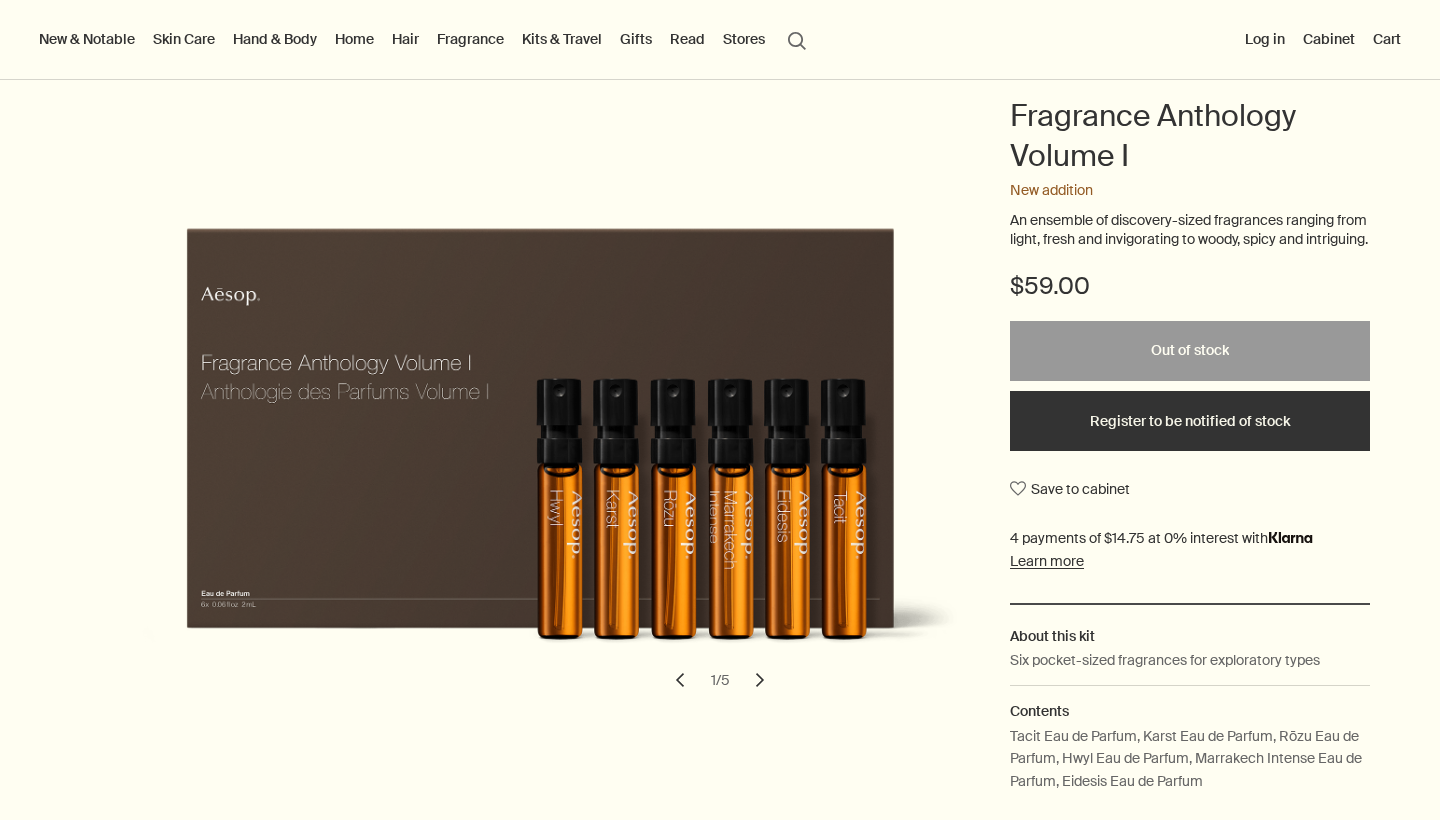 click at bounding box center (720, 820) 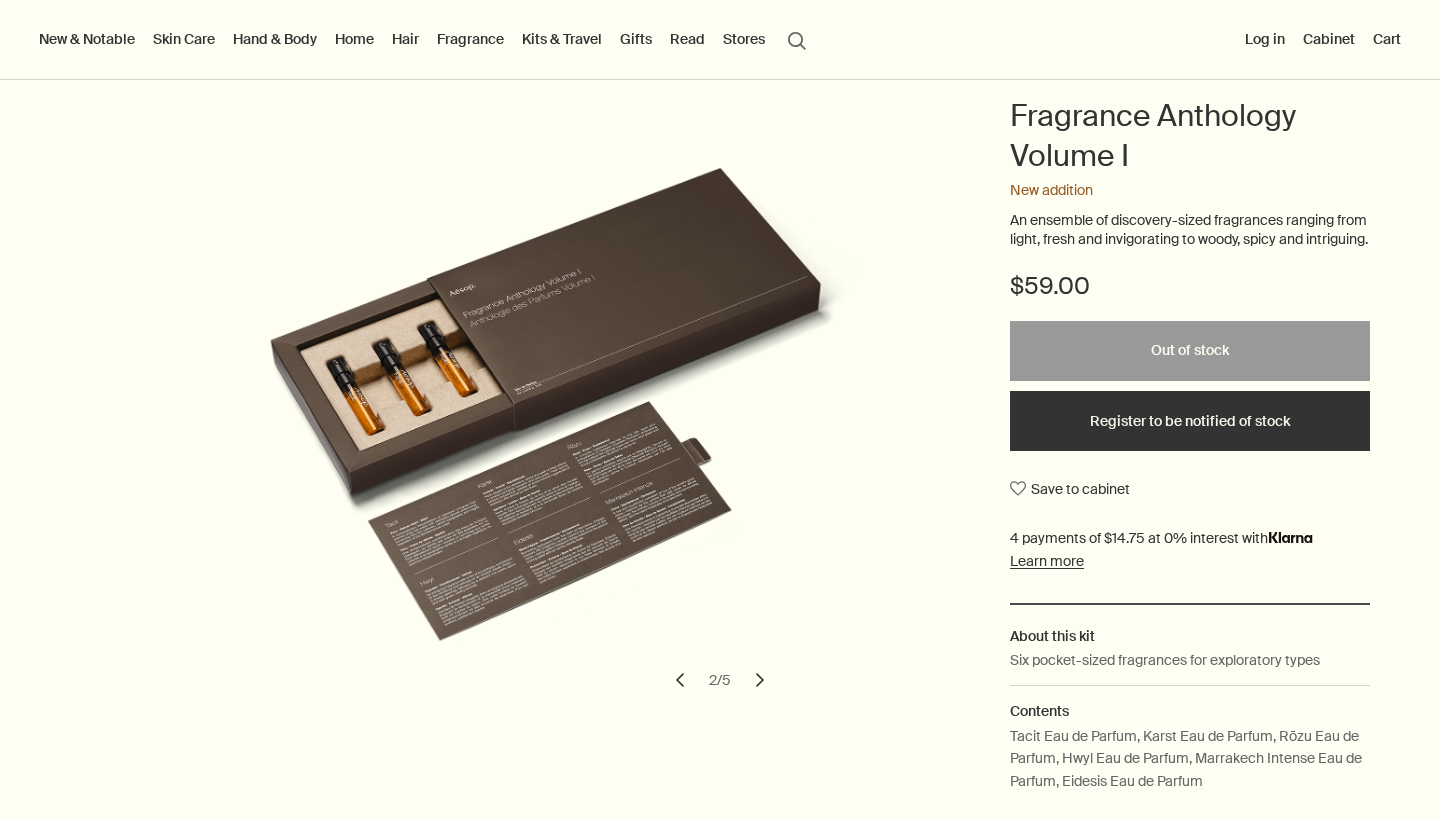 click on "chevron" at bounding box center (760, 680) 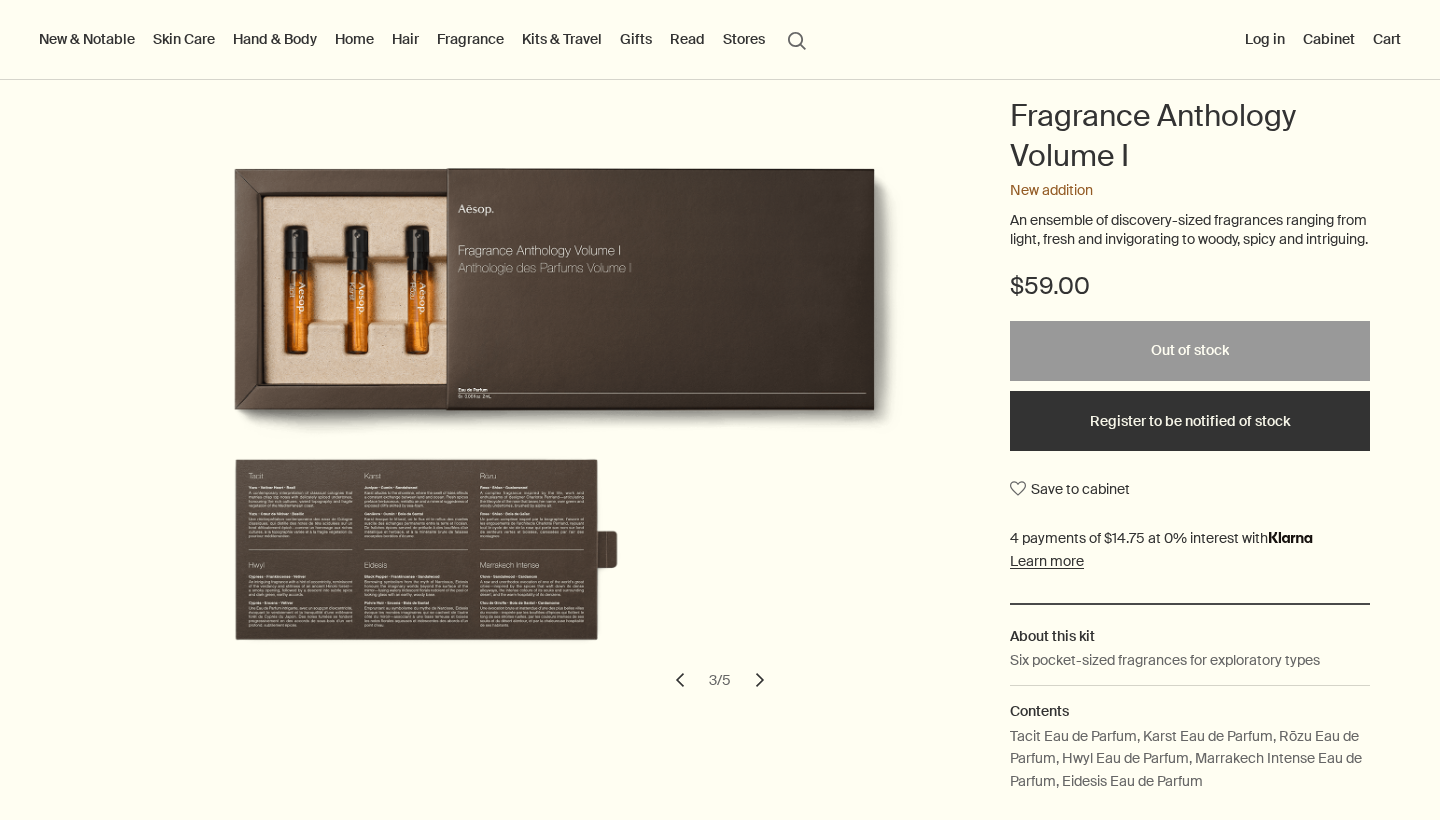 click on "chevron" at bounding box center (760, 680) 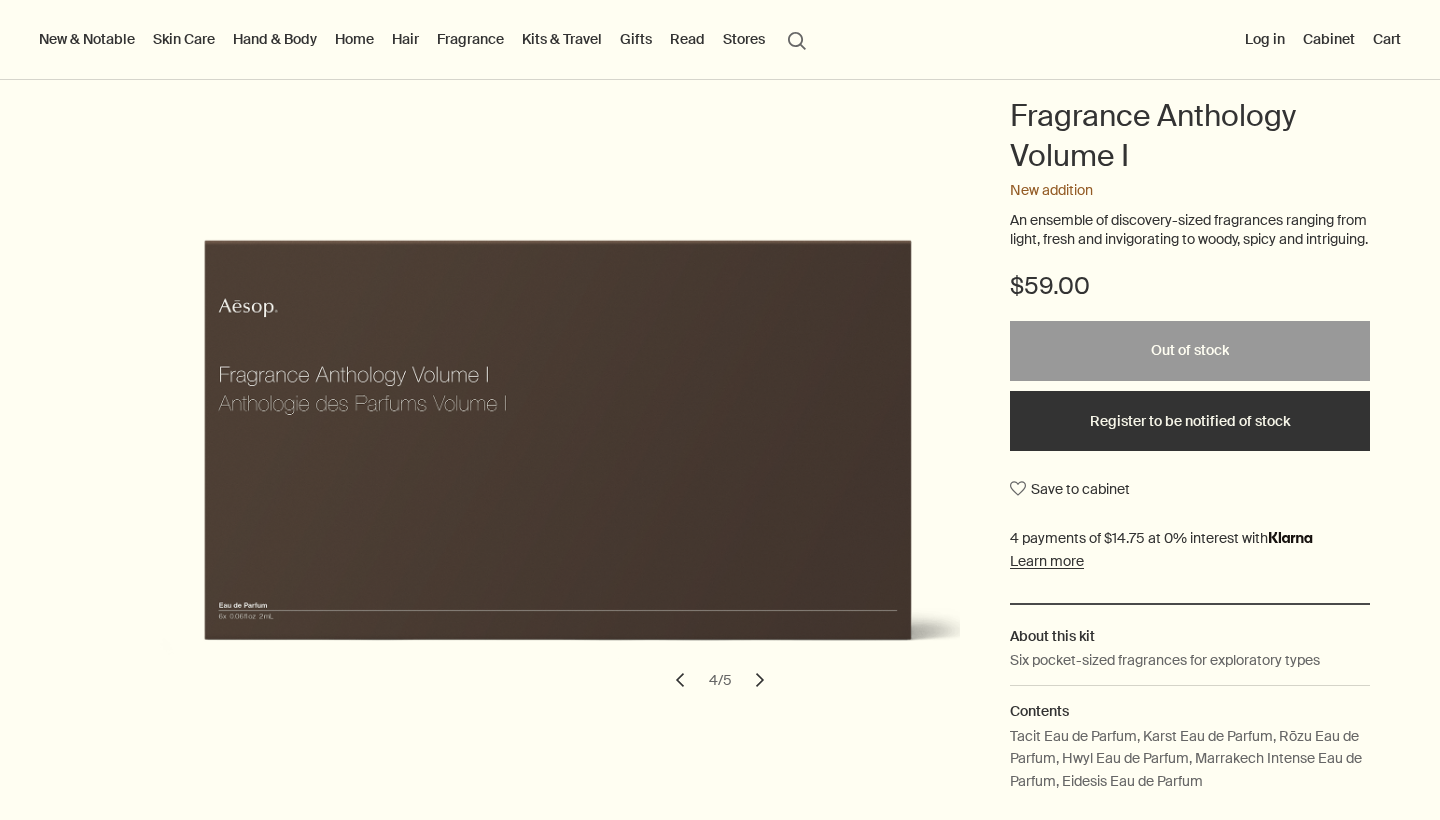 click on "chevron" at bounding box center [760, 680] 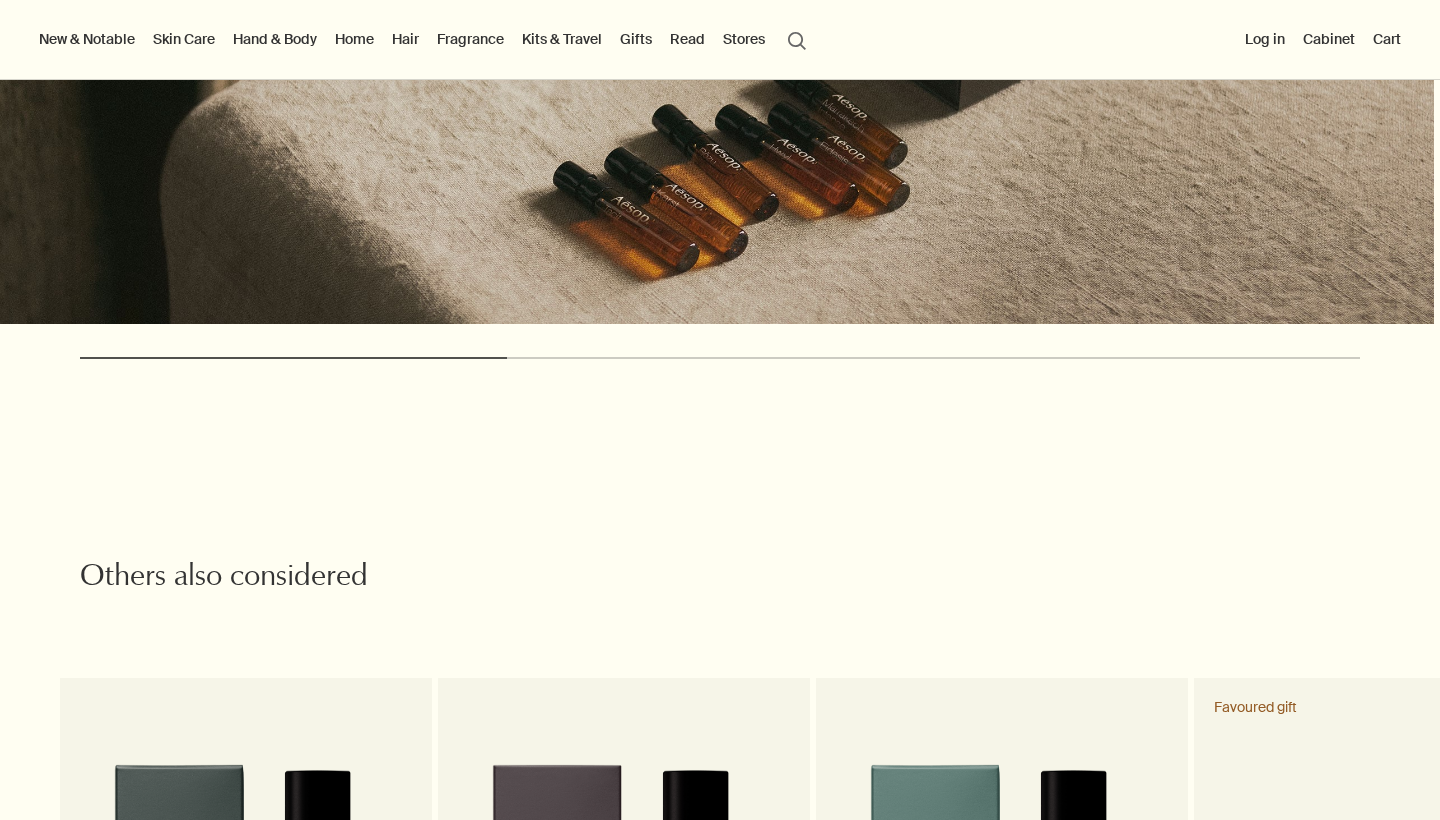 scroll, scrollTop: 2559, scrollLeft: 0, axis: vertical 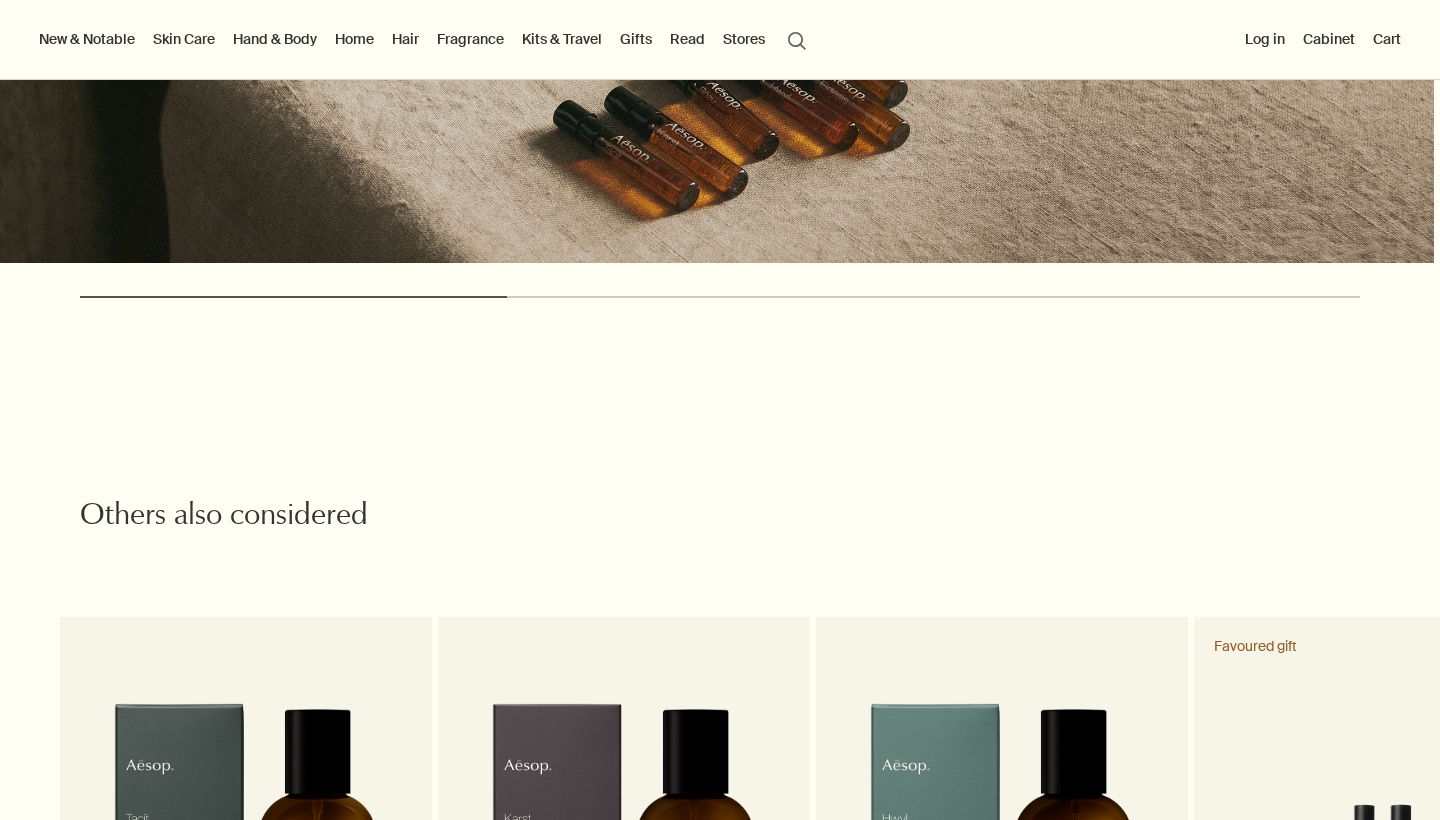 click on "Fragrance" at bounding box center (470, 39) 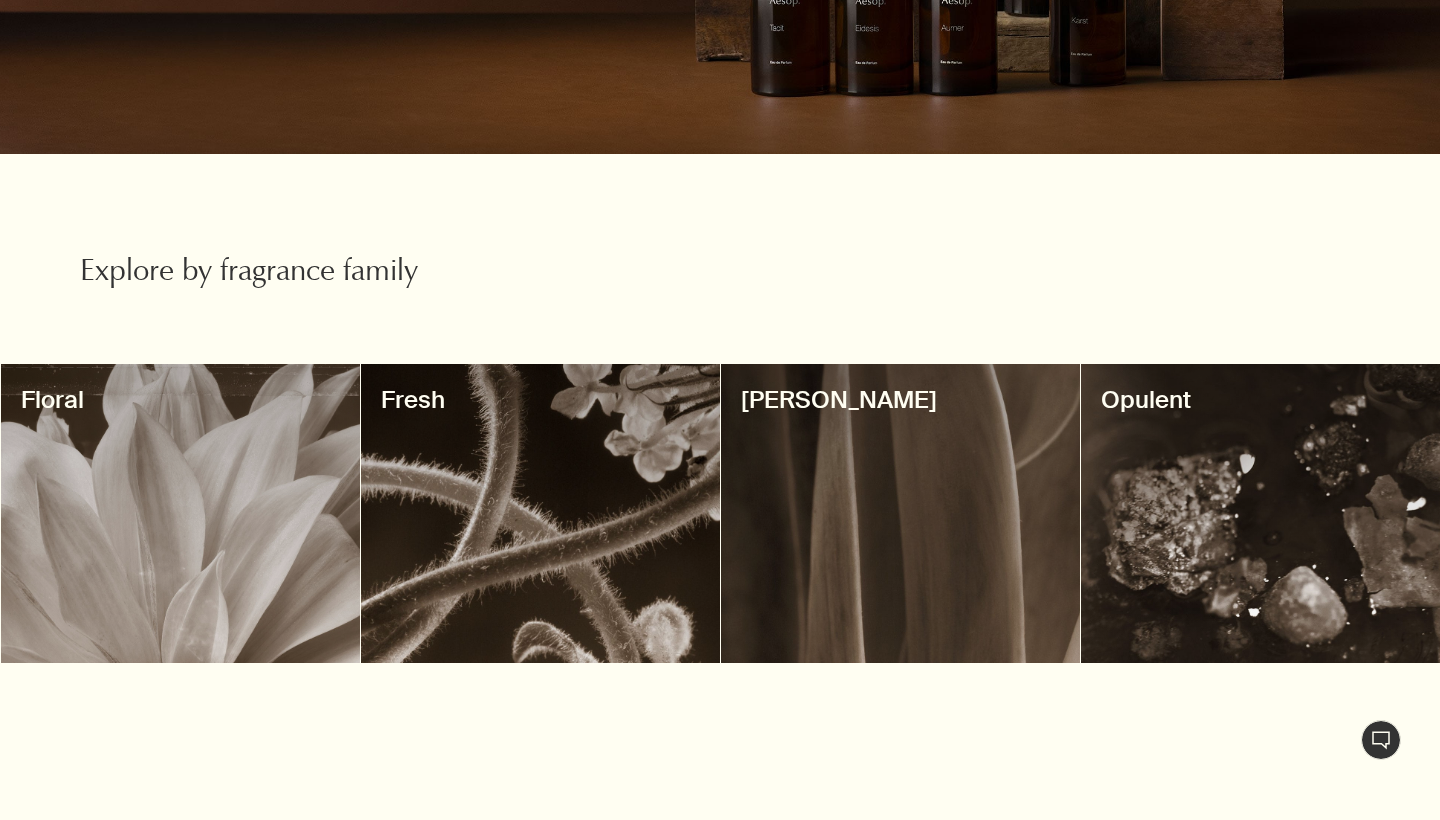 scroll, scrollTop: 0, scrollLeft: 0, axis: both 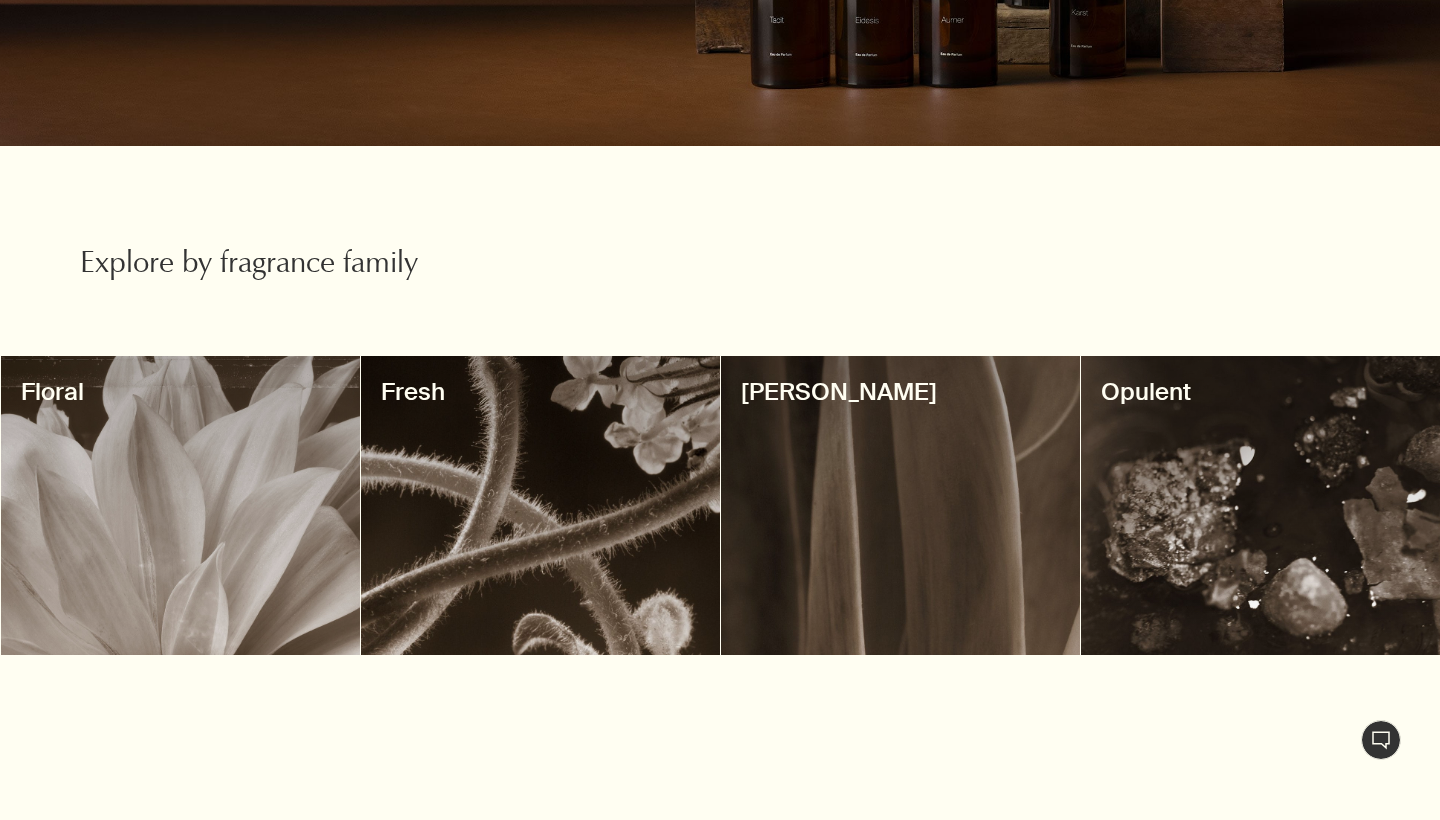 click at bounding box center [720, 359] 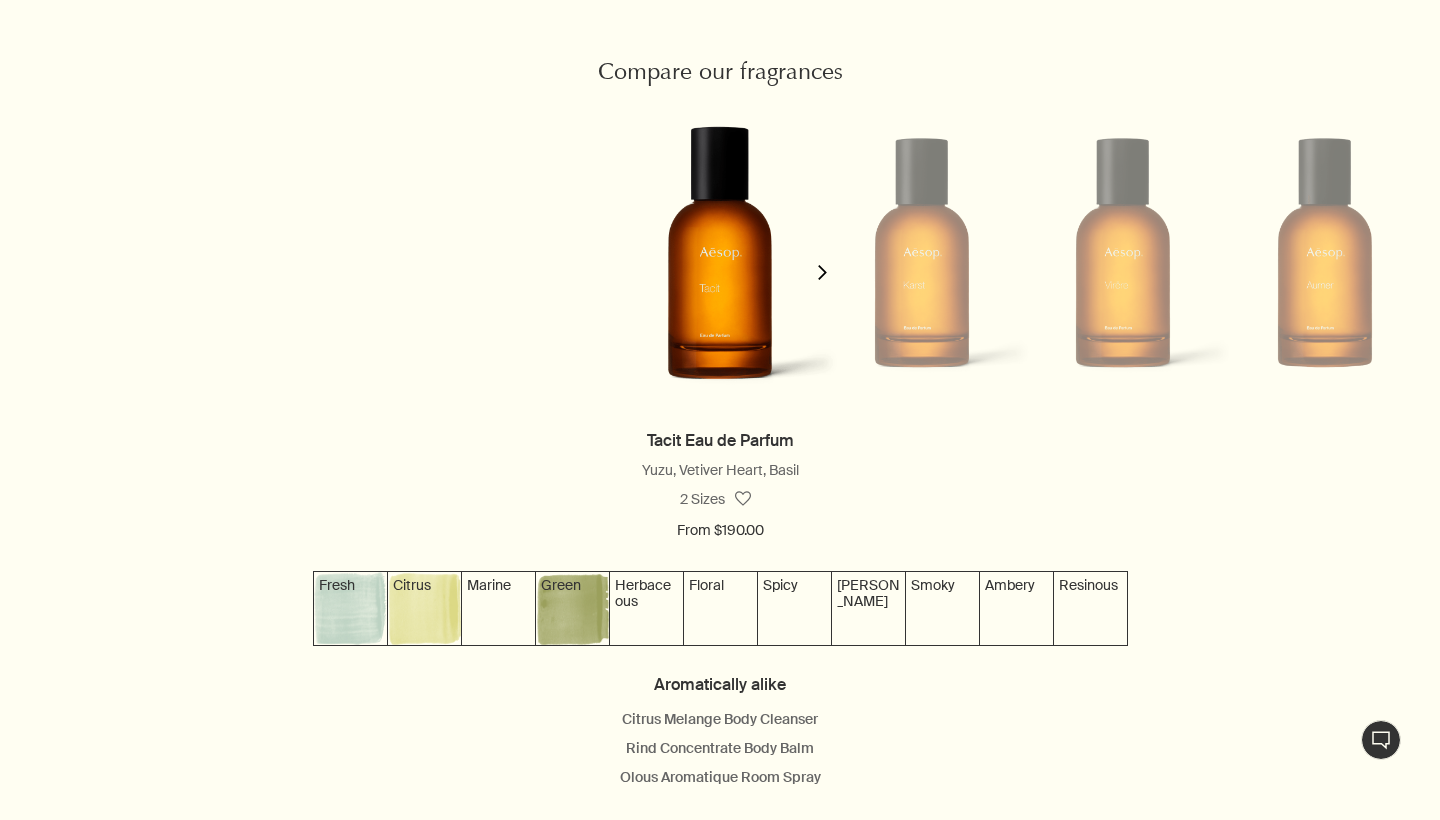 scroll, scrollTop: 1817, scrollLeft: 0, axis: vertical 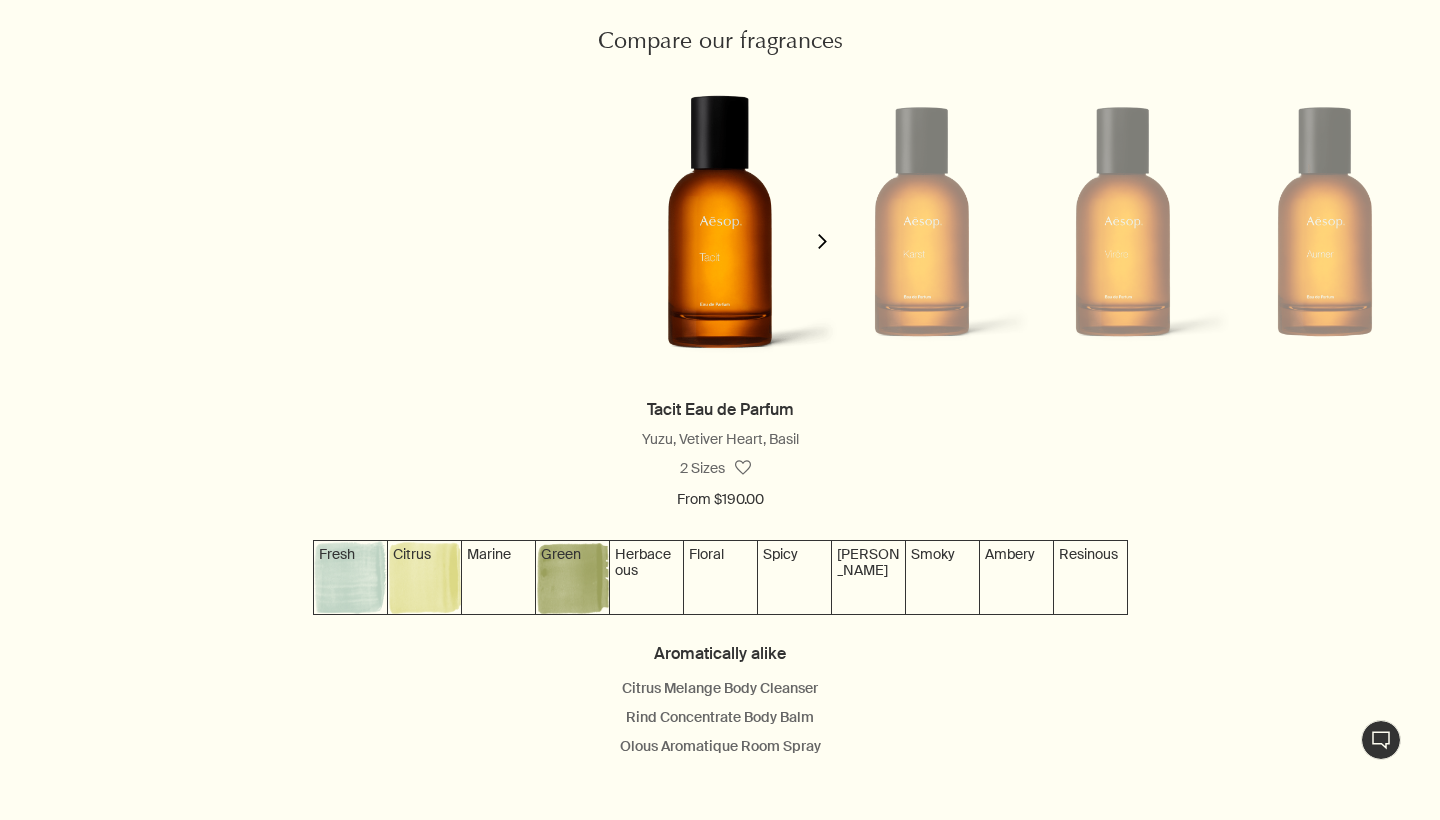 click at bounding box center [720, 221] 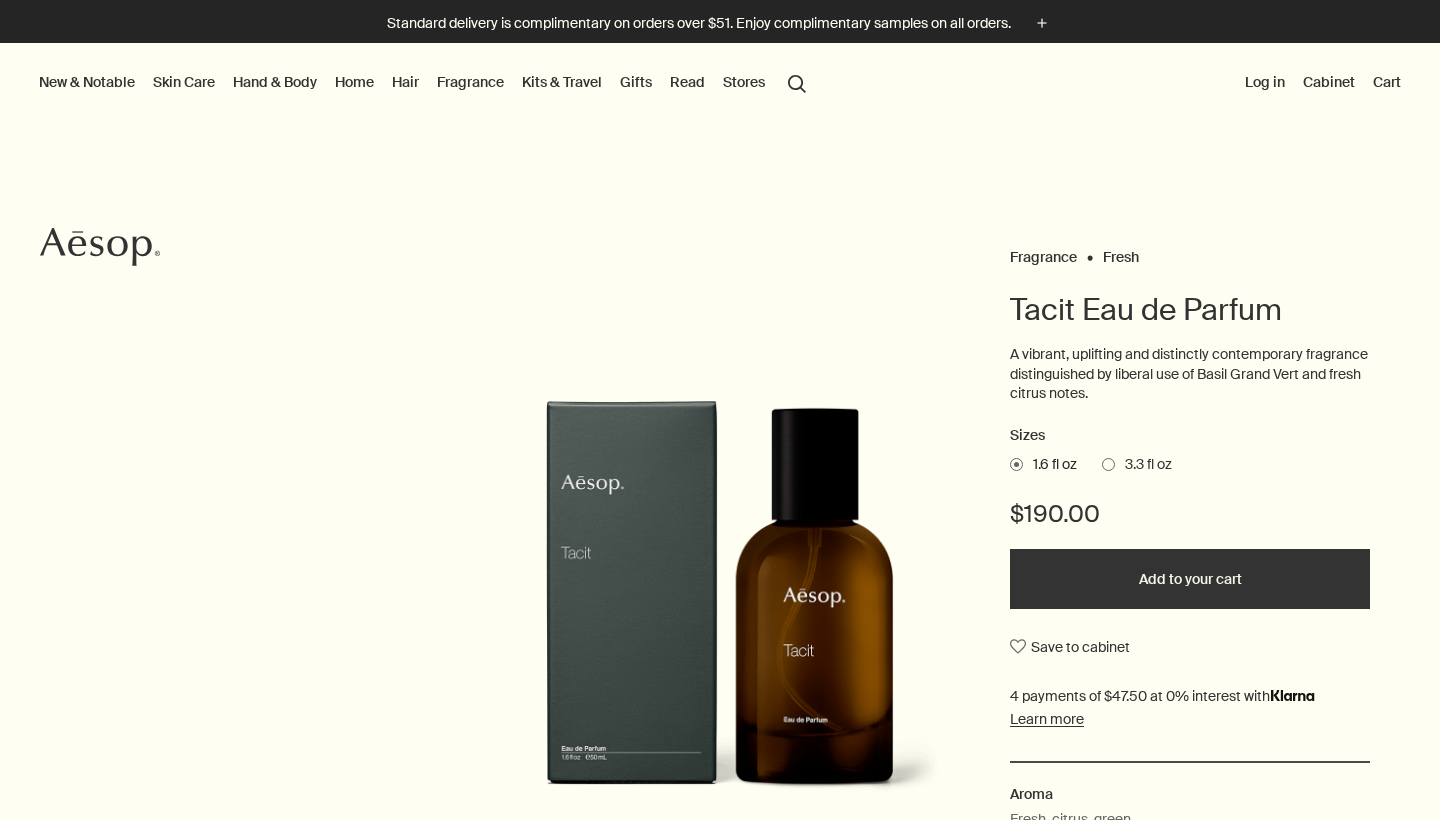 scroll, scrollTop: 0, scrollLeft: 0, axis: both 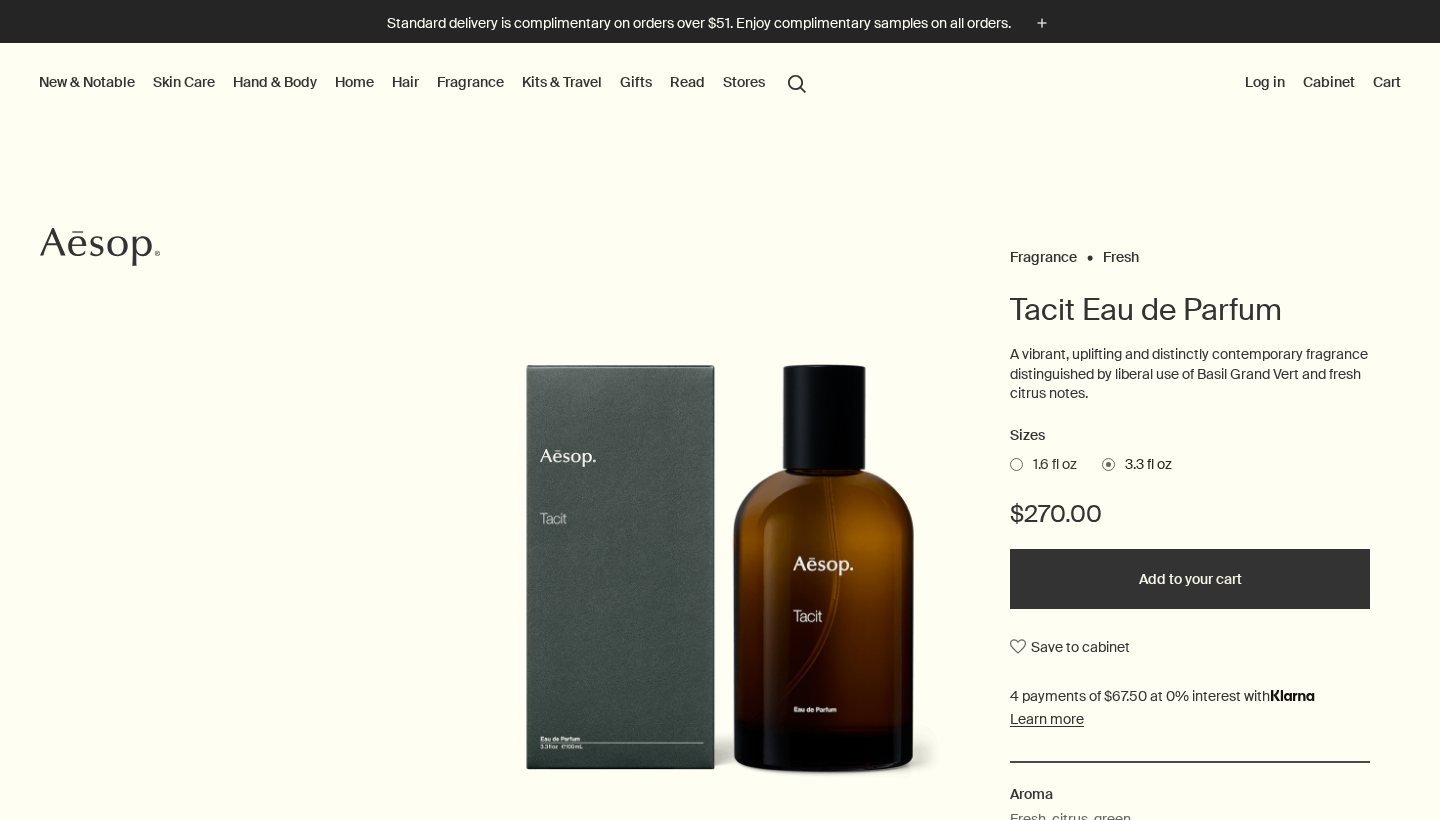 click on "1.6 fl oz" at bounding box center [1050, 465] 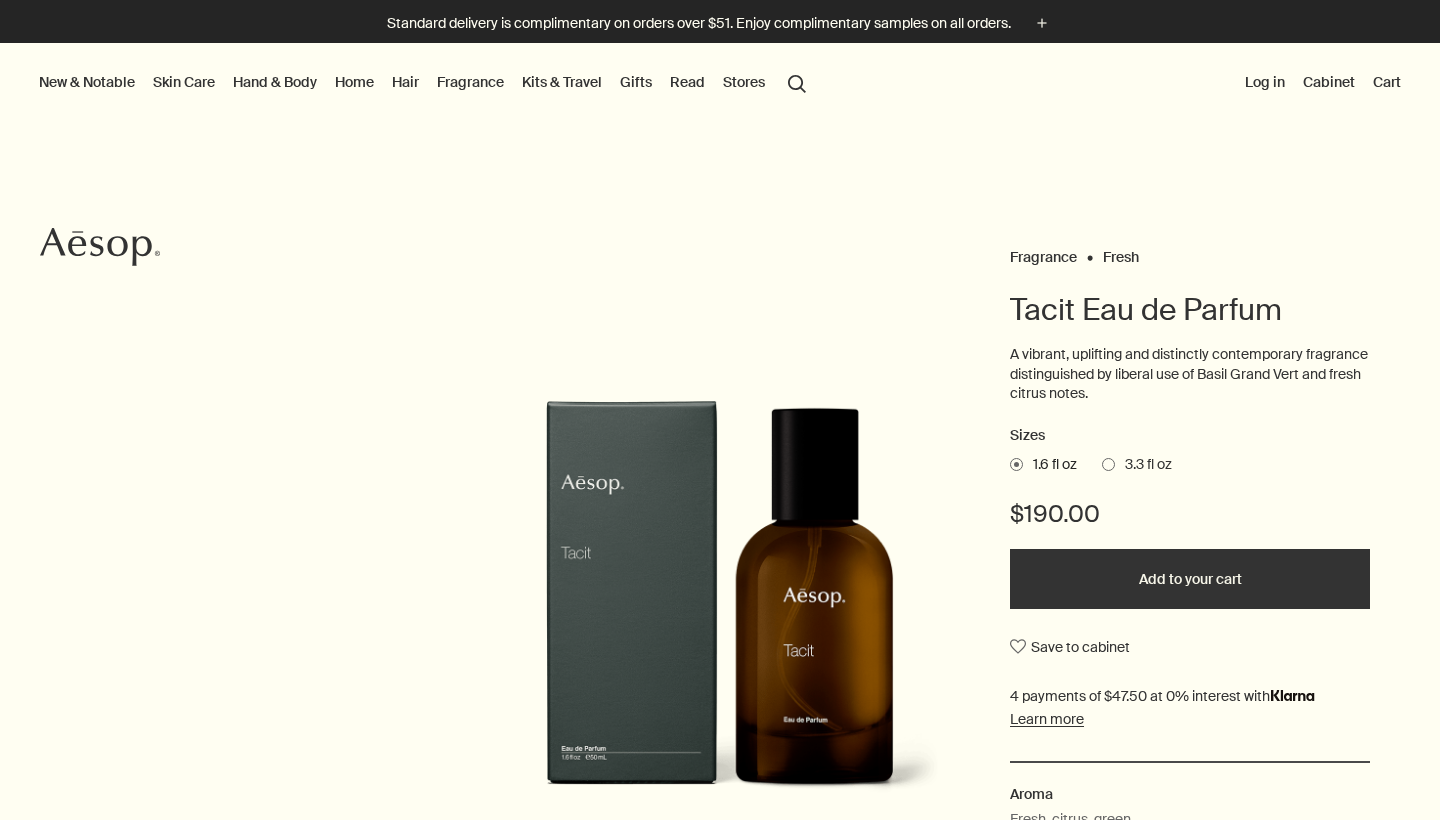 click at bounding box center [1108, 464] 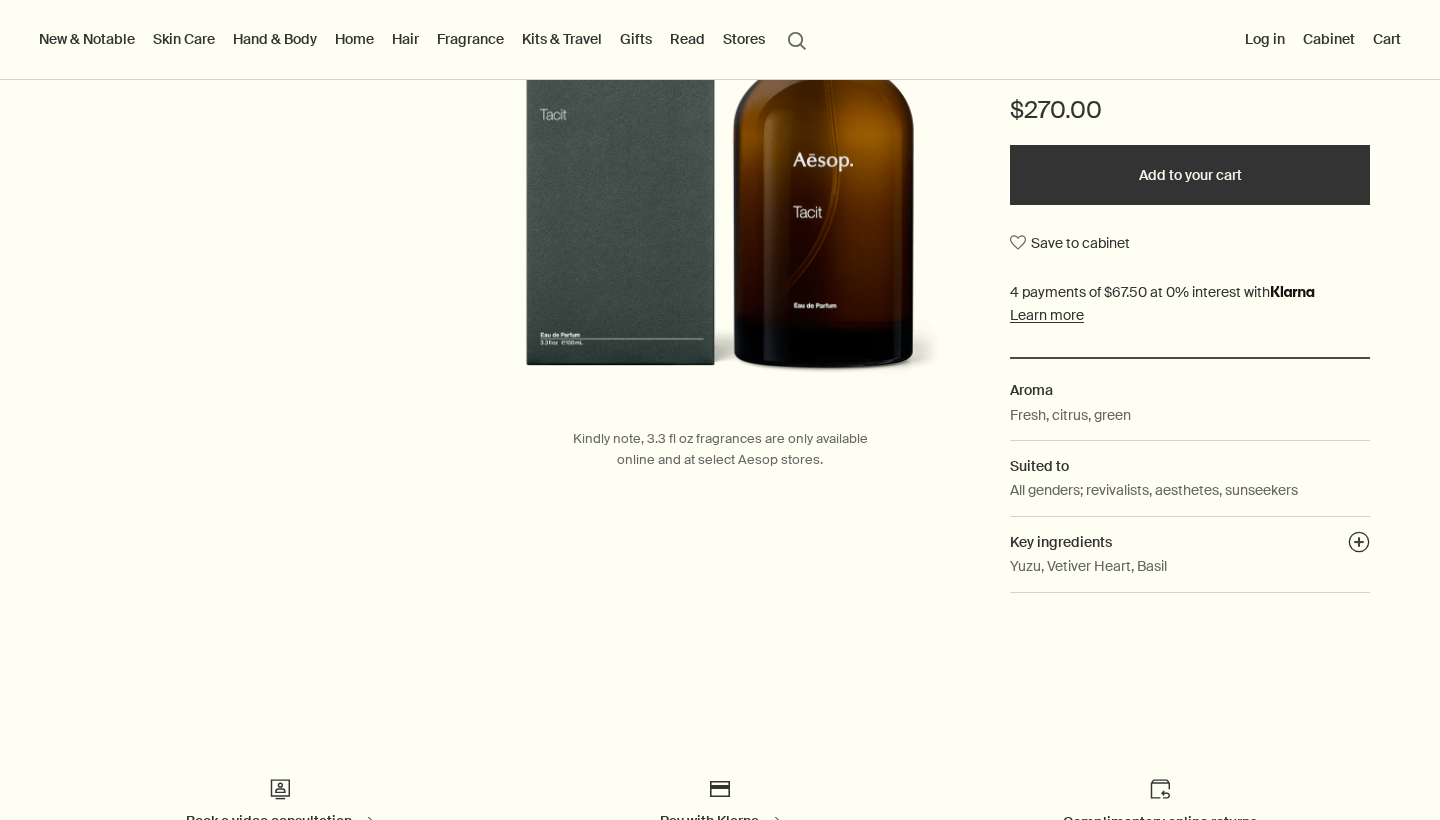 scroll, scrollTop: 406, scrollLeft: 0, axis: vertical 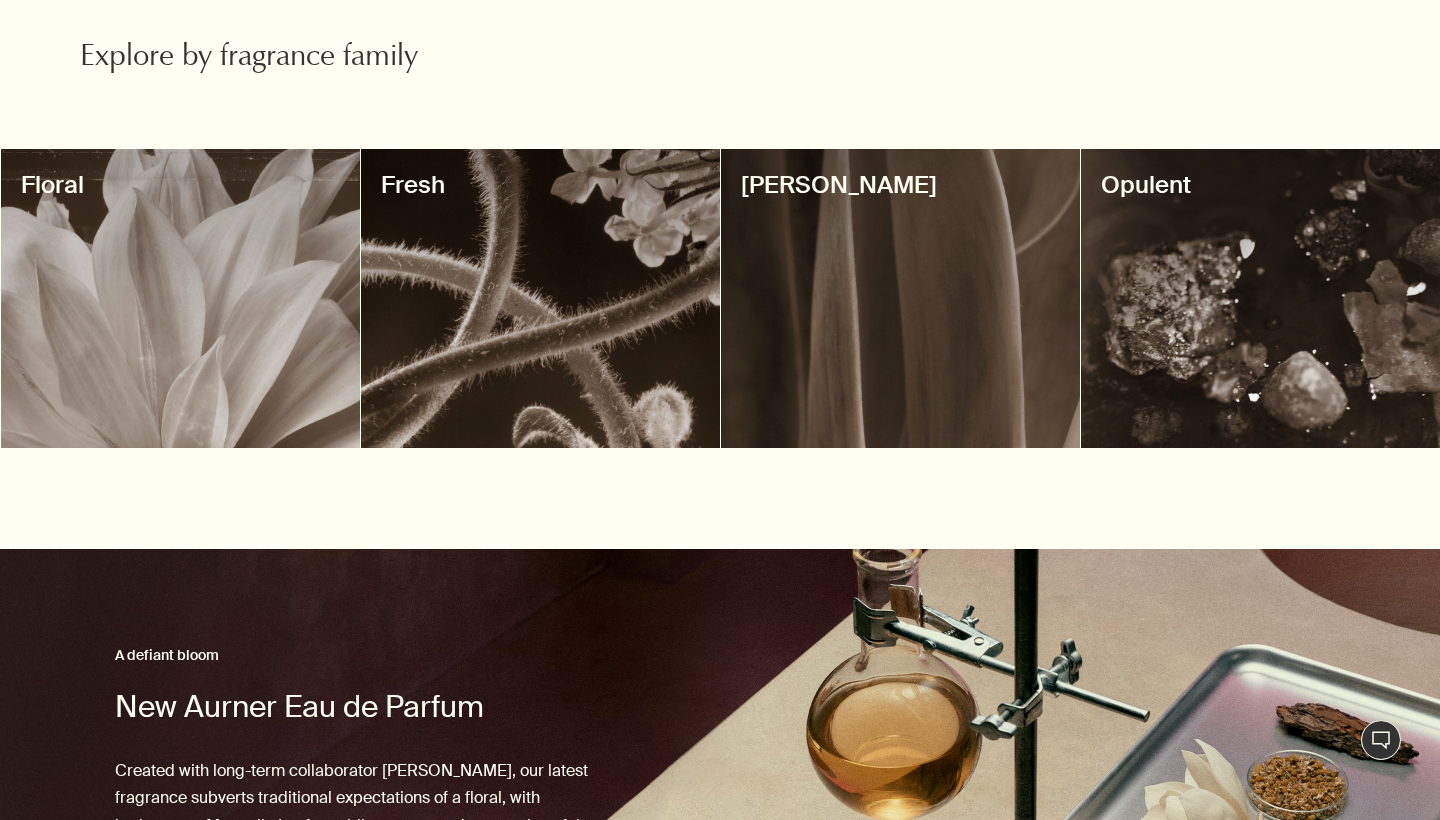 click at bounding box center [720, 152] 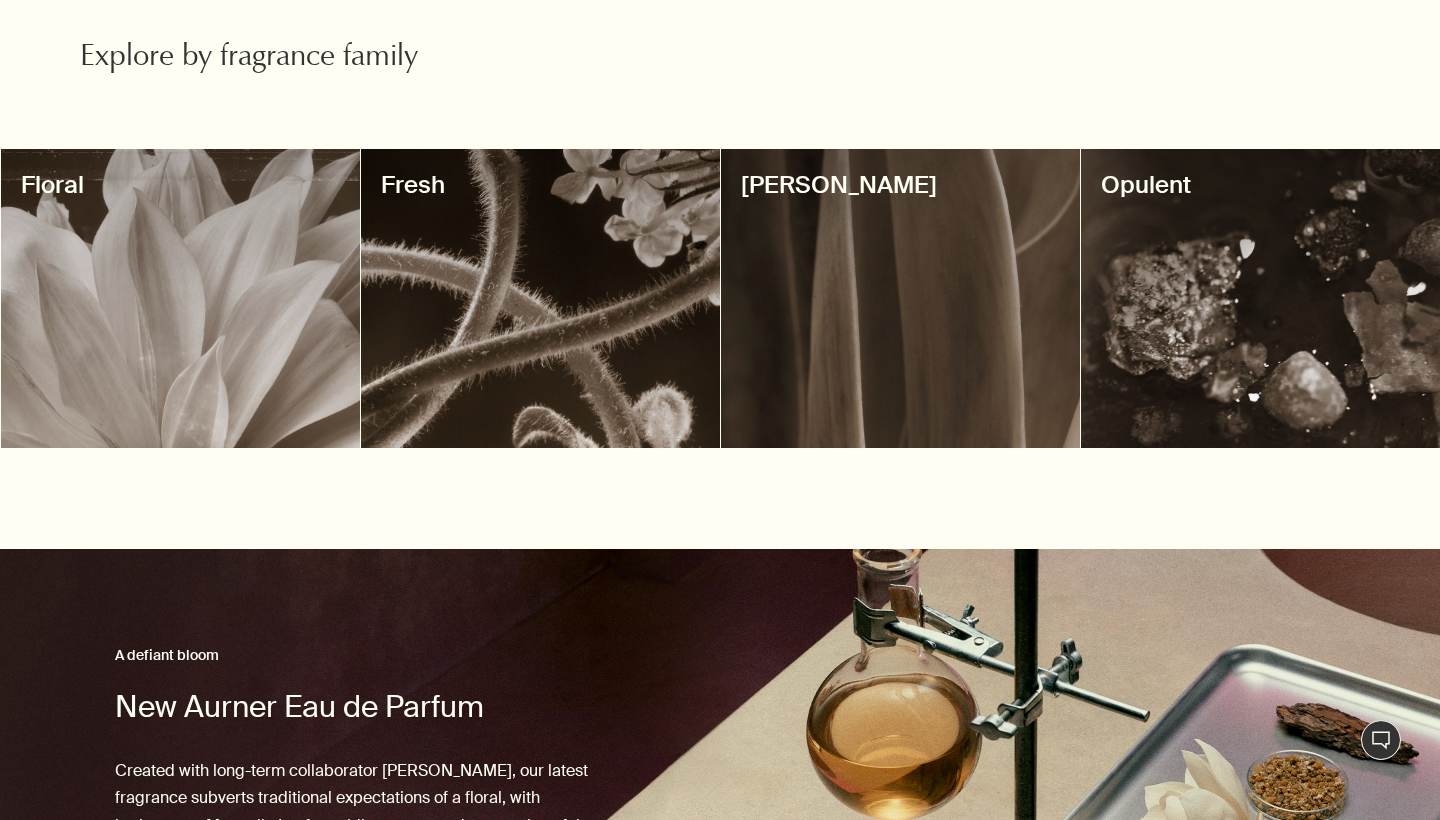 click at bounding box center (540, 298) 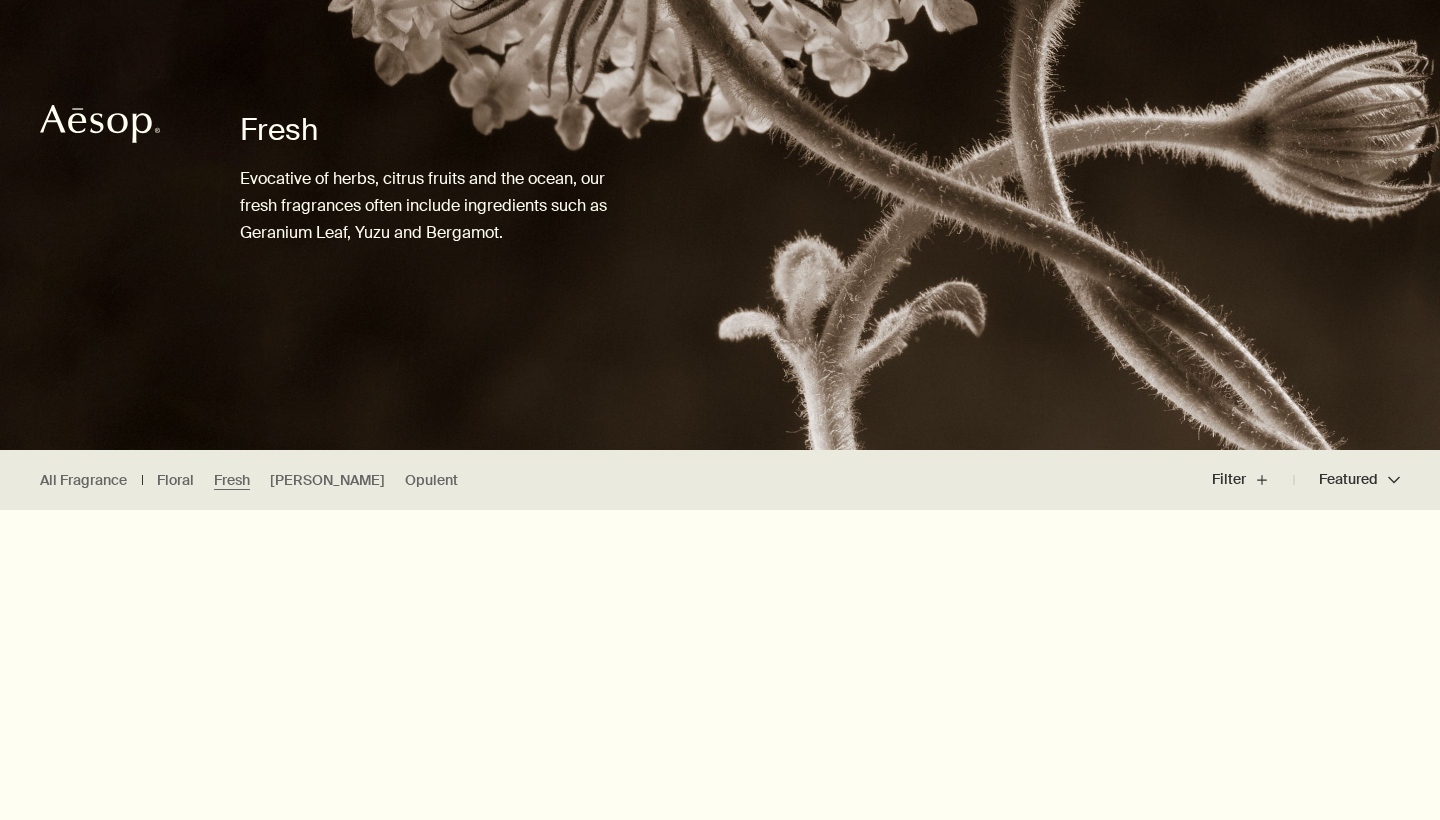 scroll, scrollTop: 123, scrollLeft: 0, axis: vertical 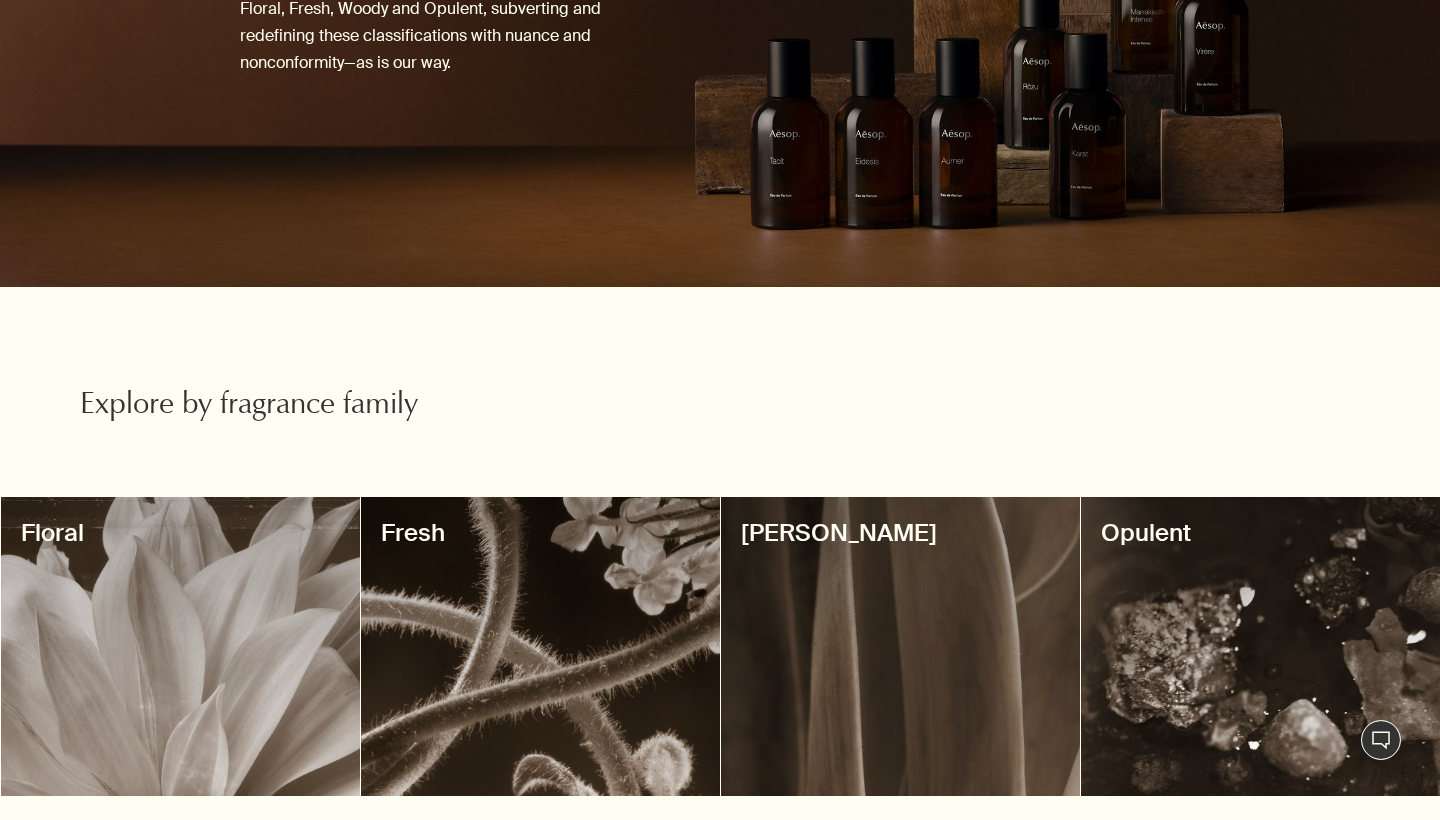 click at bounding box center [900, 646] 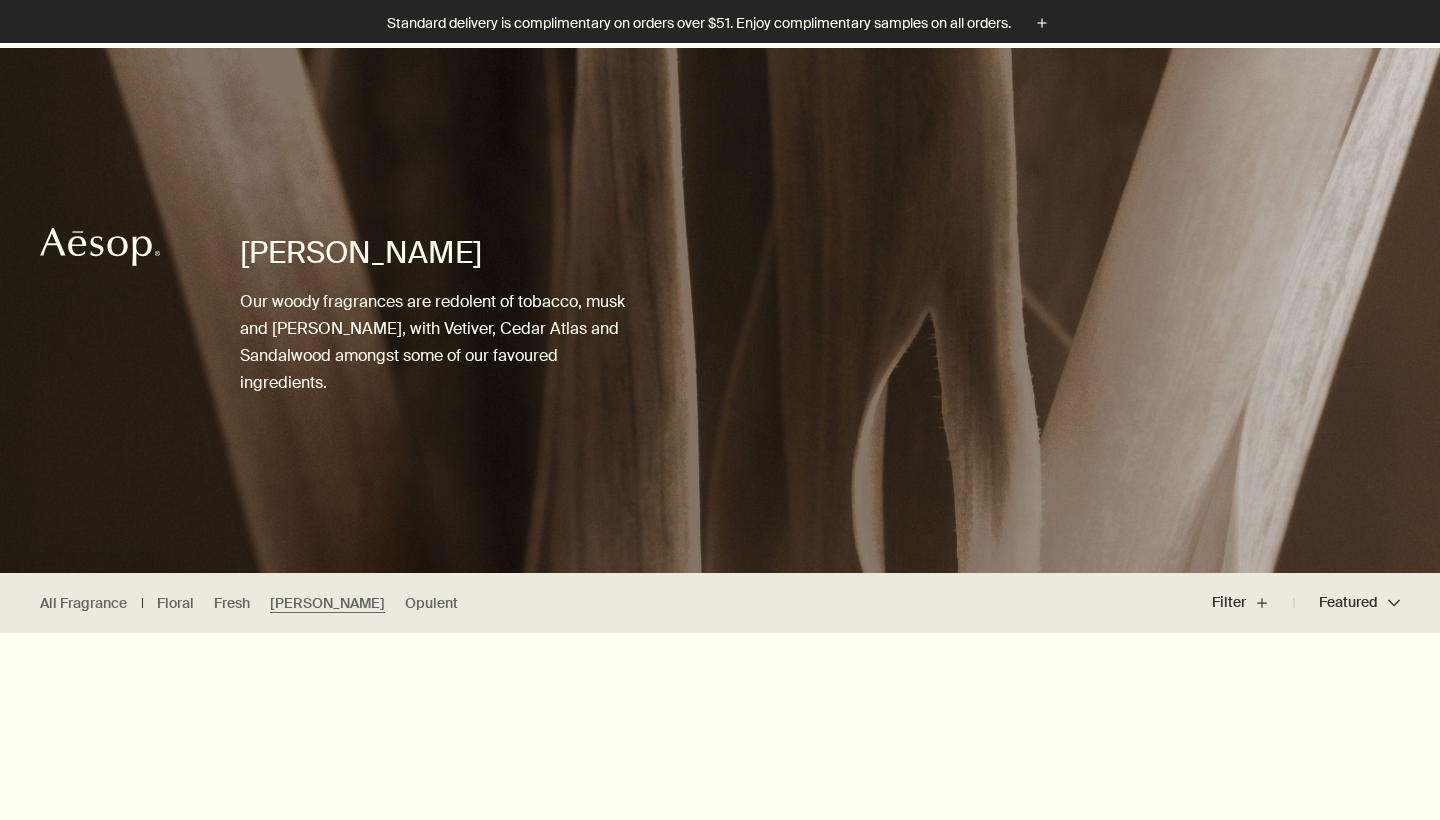 scroll, scrollTop: 570, scrollLeft: 0, axis: vertical 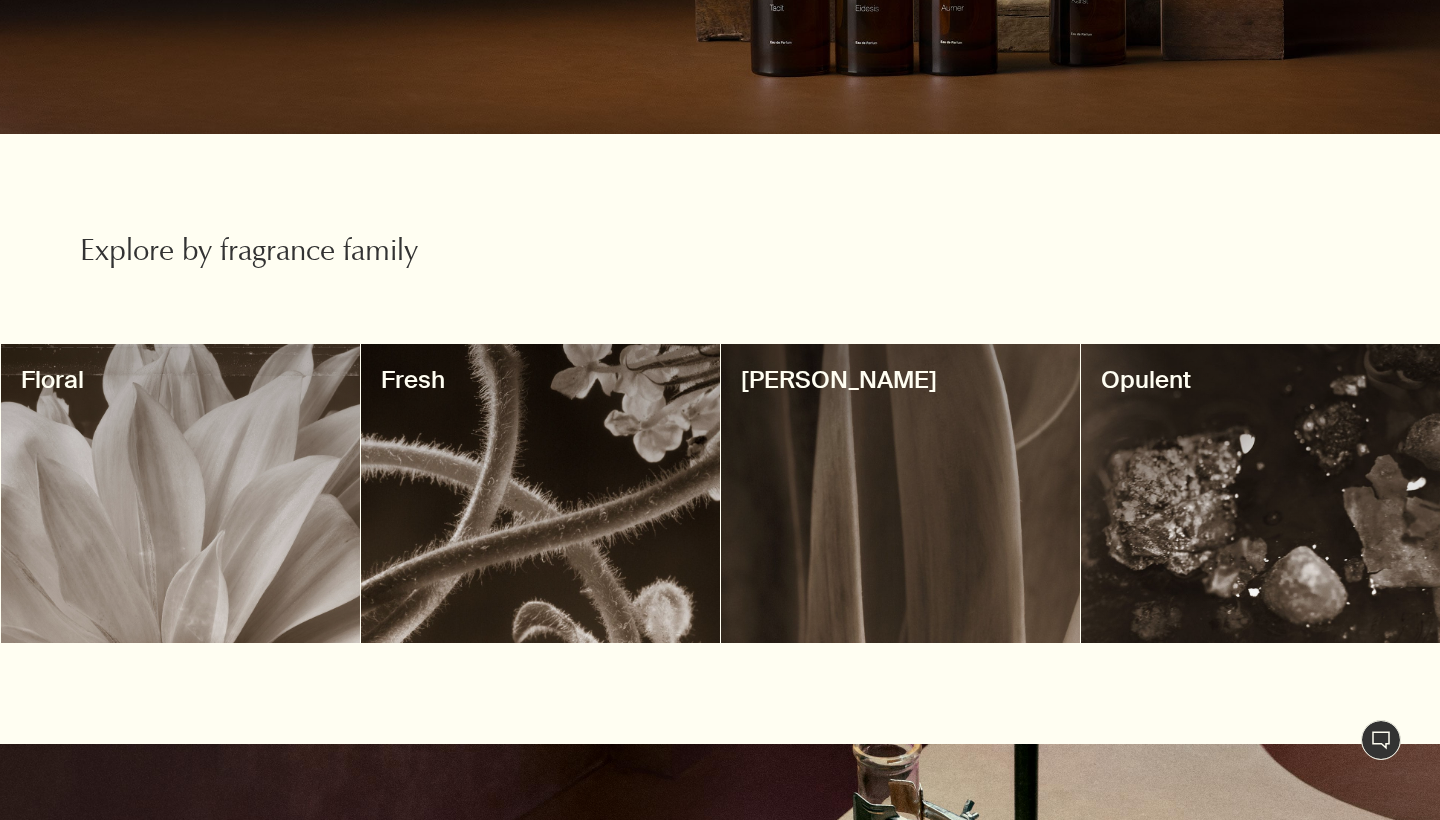 click at bounding box center (1260, 493) 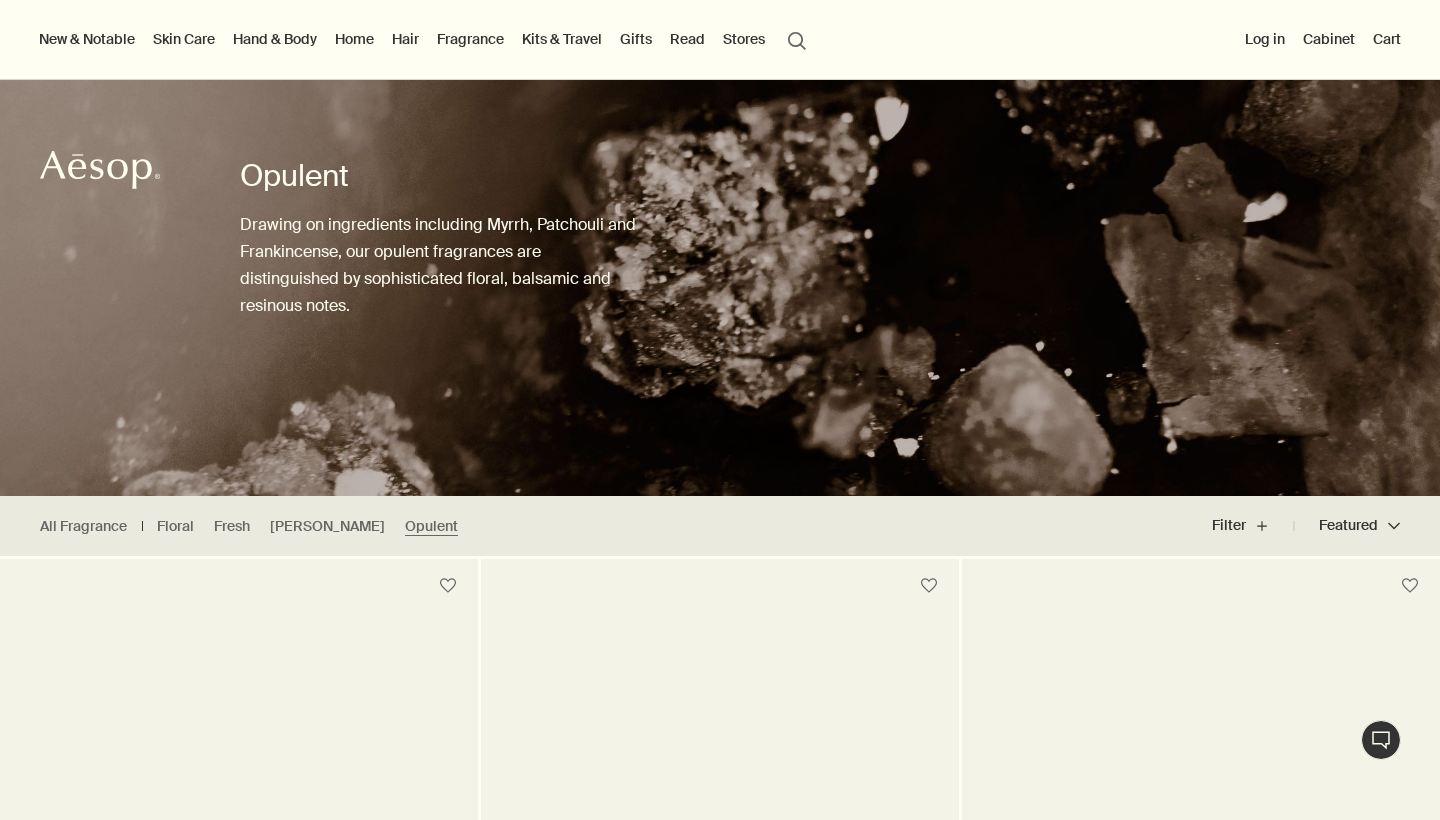 scroll, scrollTop: 77, scrollLeft: 0, axis: vertical 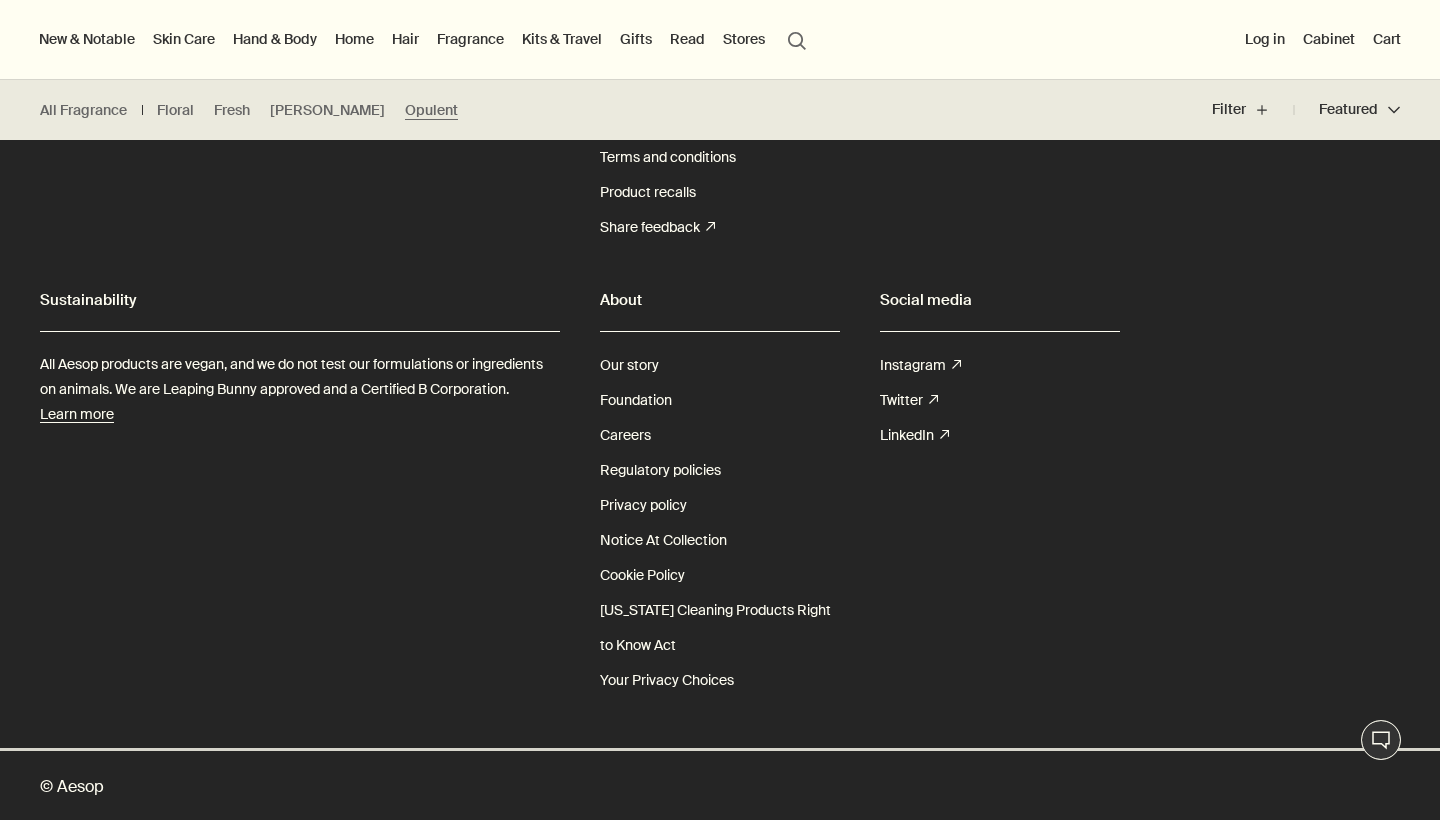 click at bounding box center (720, -2280) 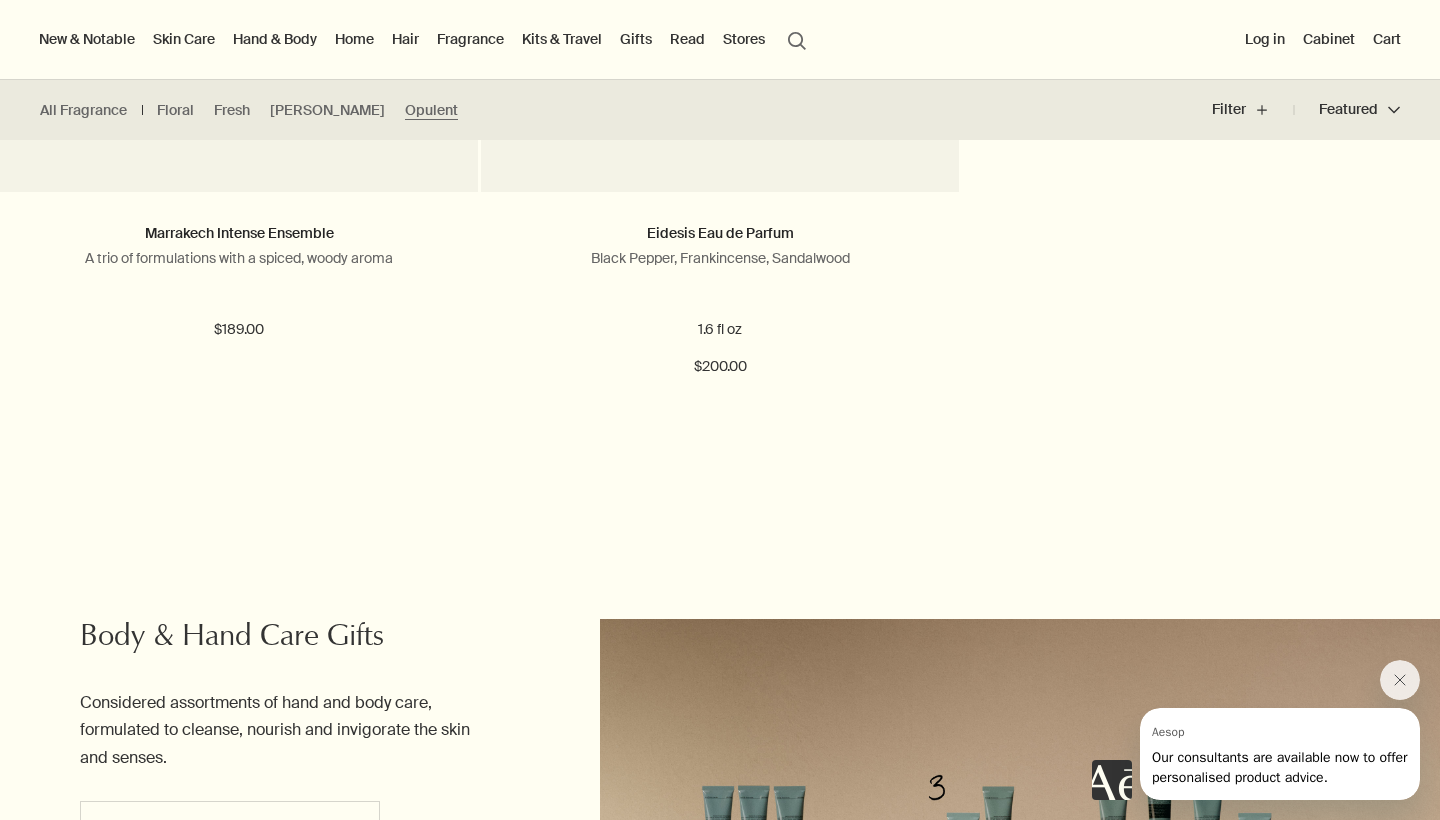 scroll, scrollTop: 1614, scrollLeft: 0, axis: vertical 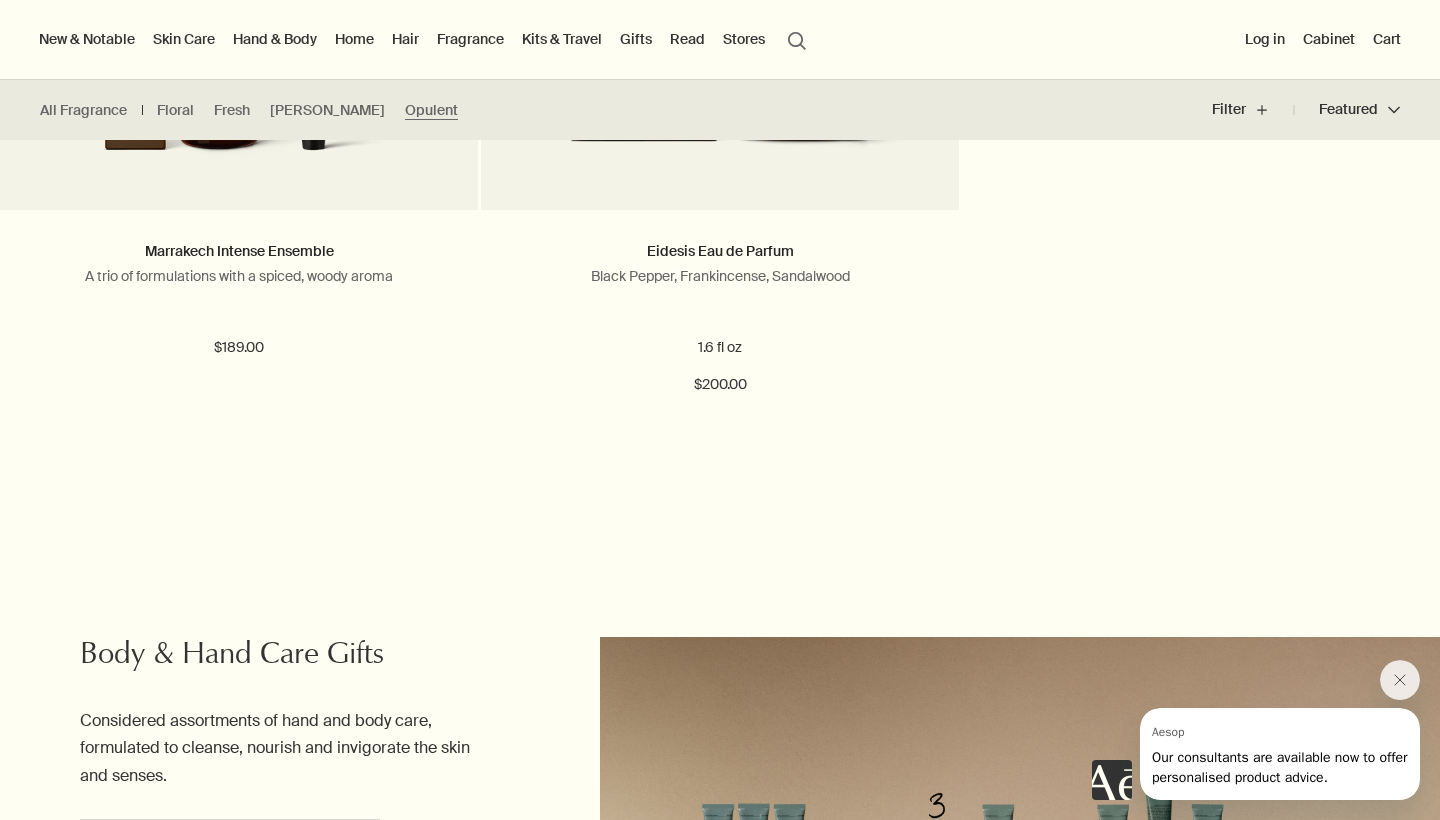 click on "Fragrance" at bounding box center [470, 39] 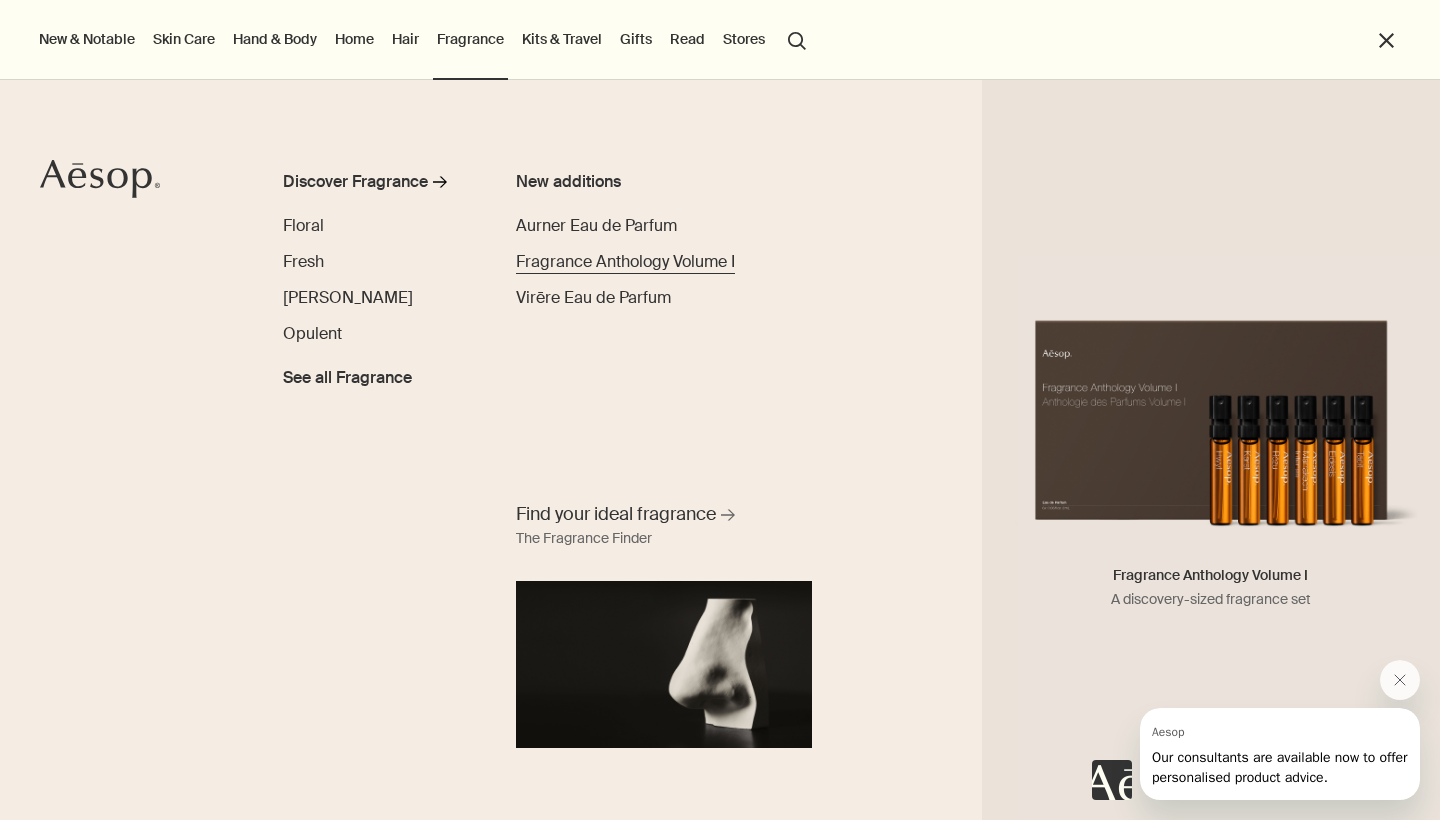 click on "Fragrance Anthology Volume I" at bounding box center (625, 261) 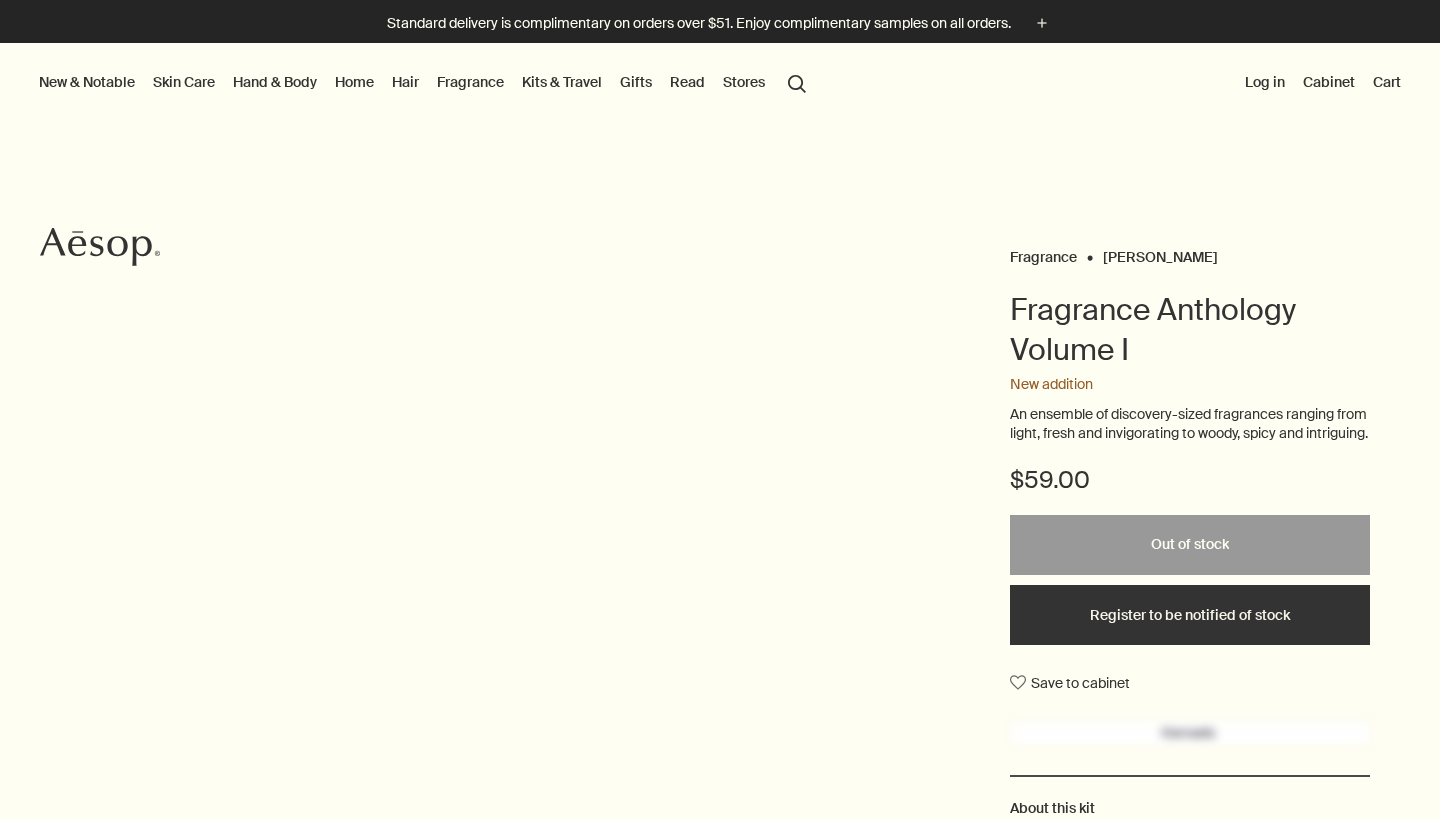 scroll, scrollTop: 0, scrollLeft: 0, axis: both 